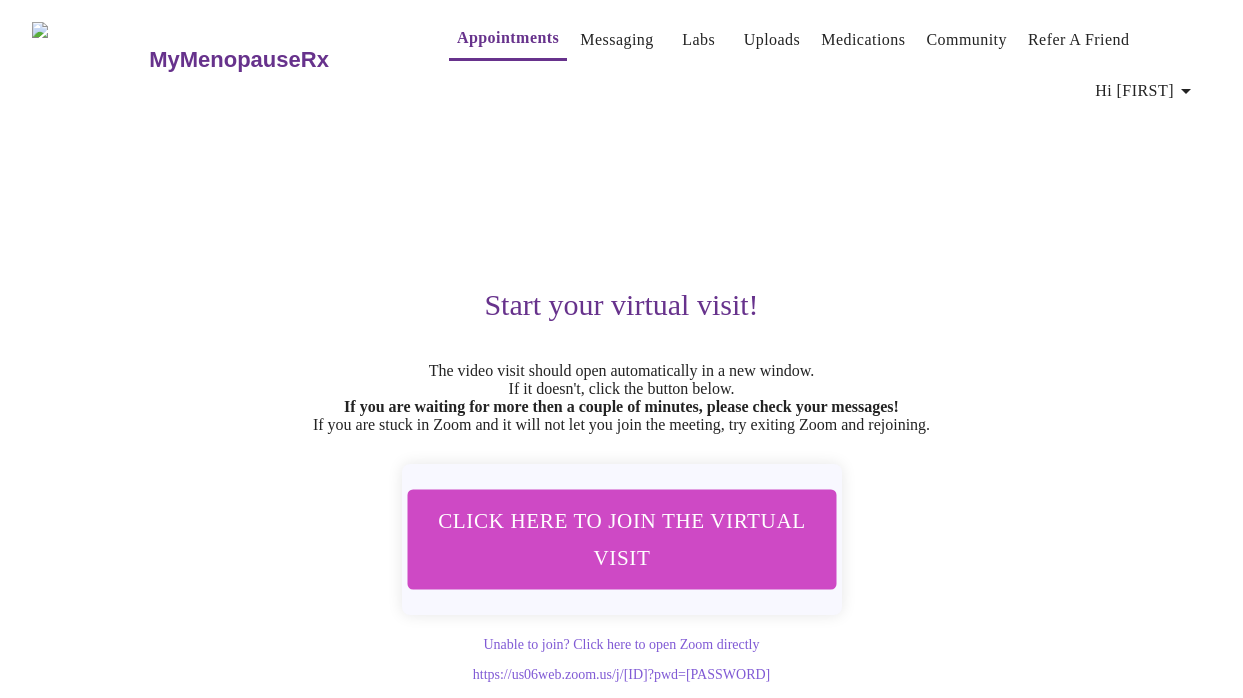 scroll, scrollTop: 37, scrollLeft: 0, axis: vertical 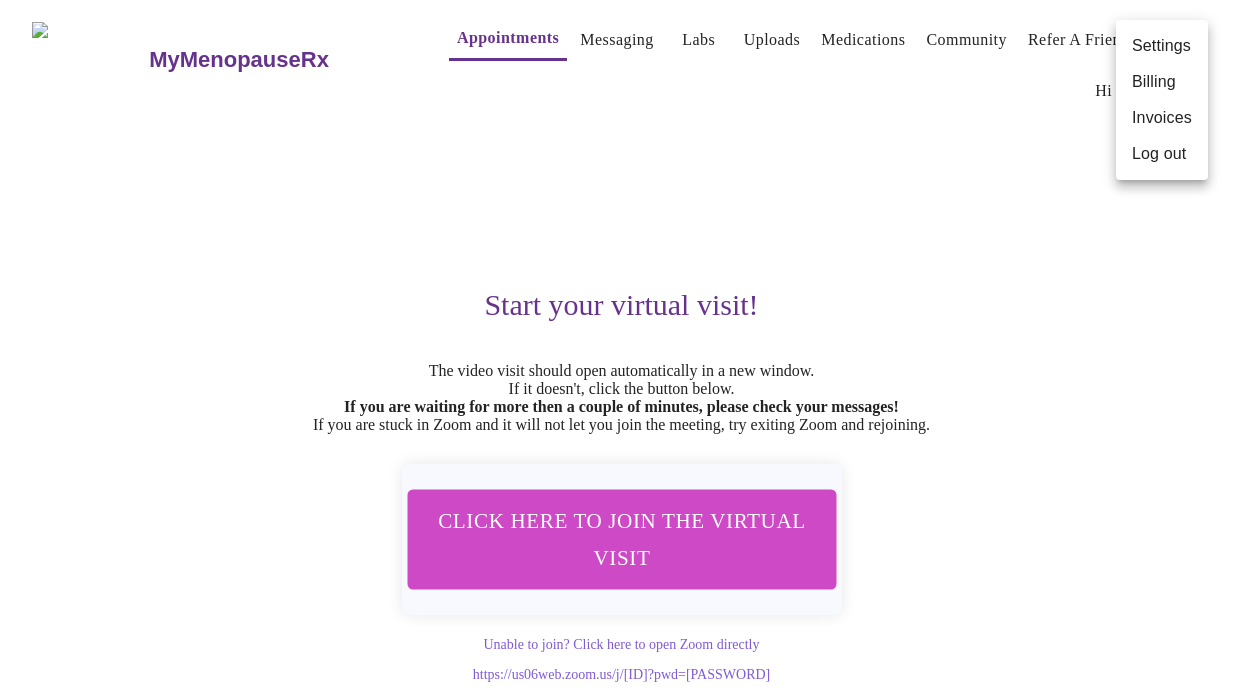 click at bounding box center [621, 349] 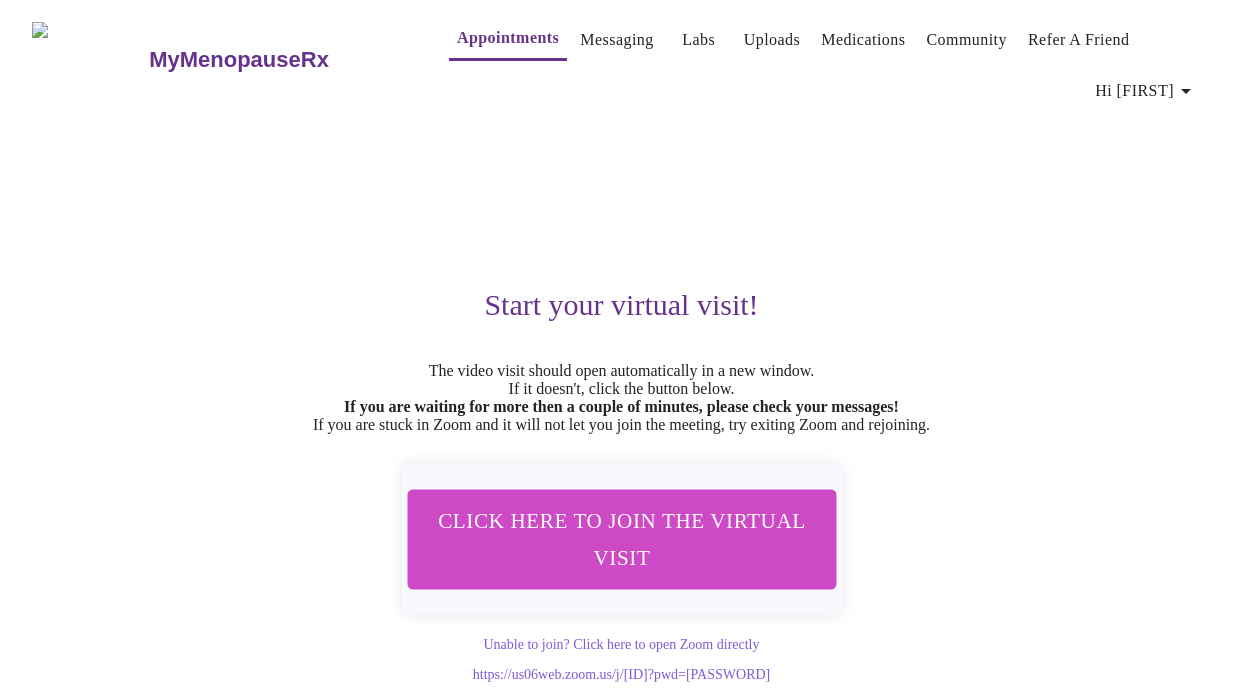 scroll, scrollTop: 0, scrollLeft: 0, axis: both 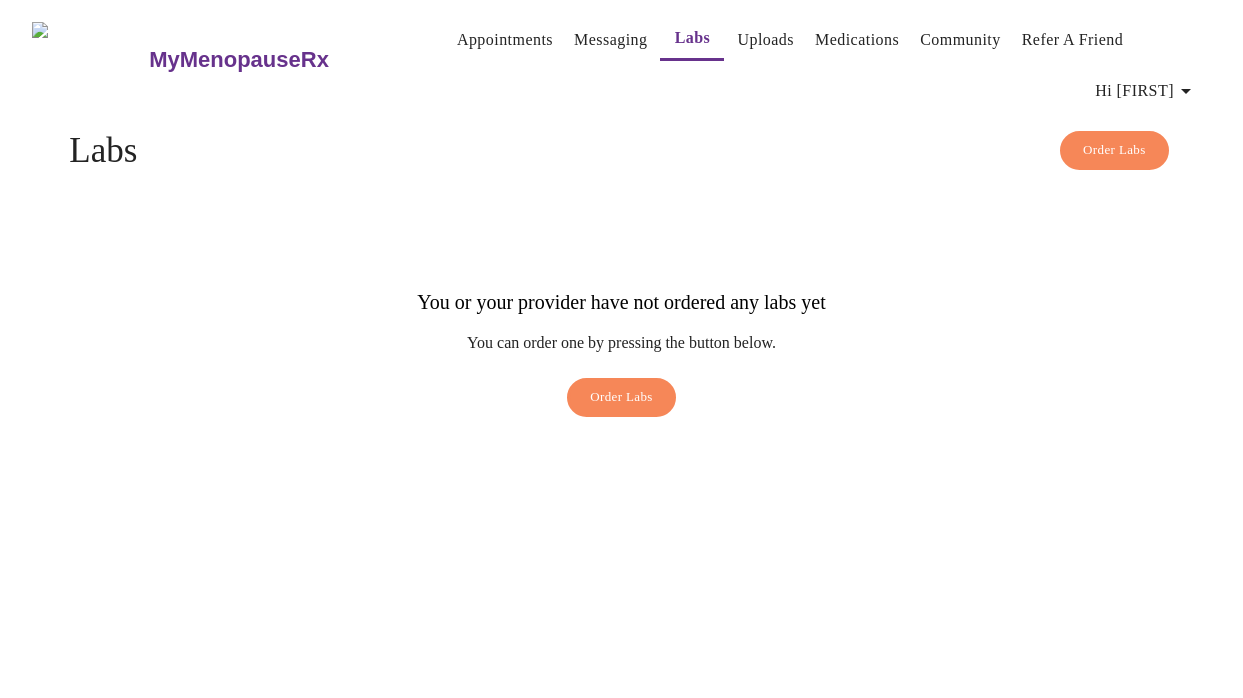 click on "Medications" at bounding box center (857, 40) 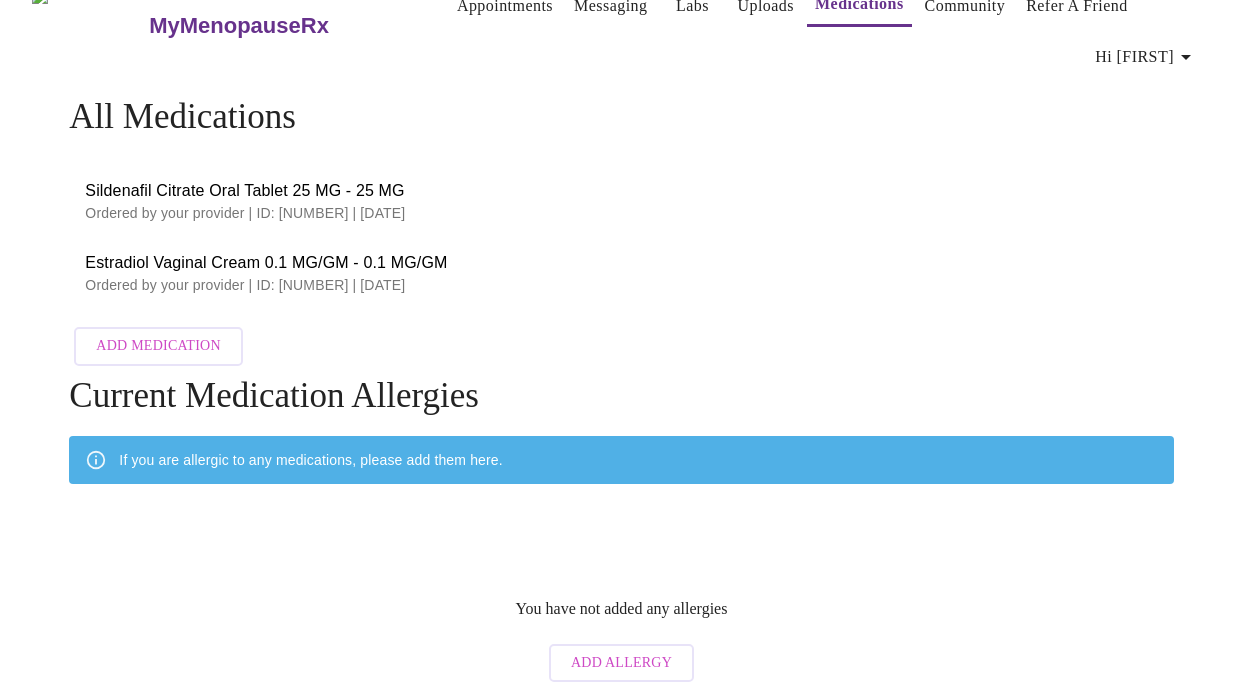scroll, scrollTop: 0, scrollLeft: 0, axis: both 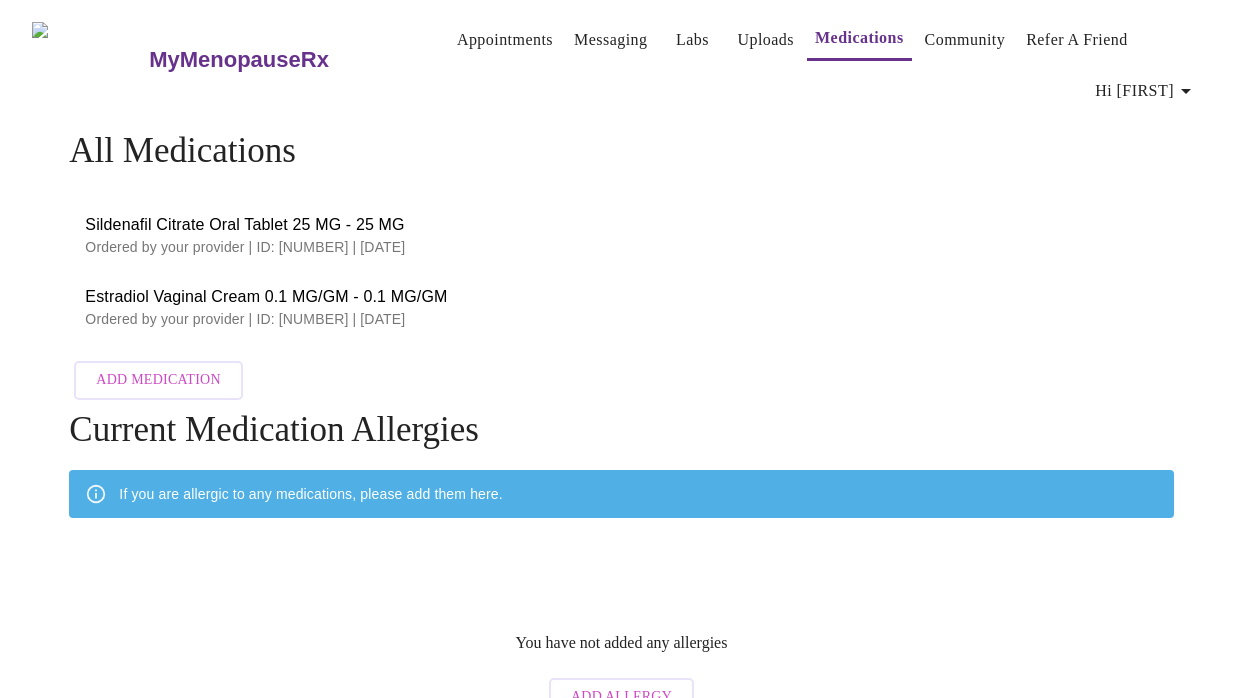 click on "Ordered by your provider | ID: [NUMBER] | [DATE]" at bounding box center [621, 247] 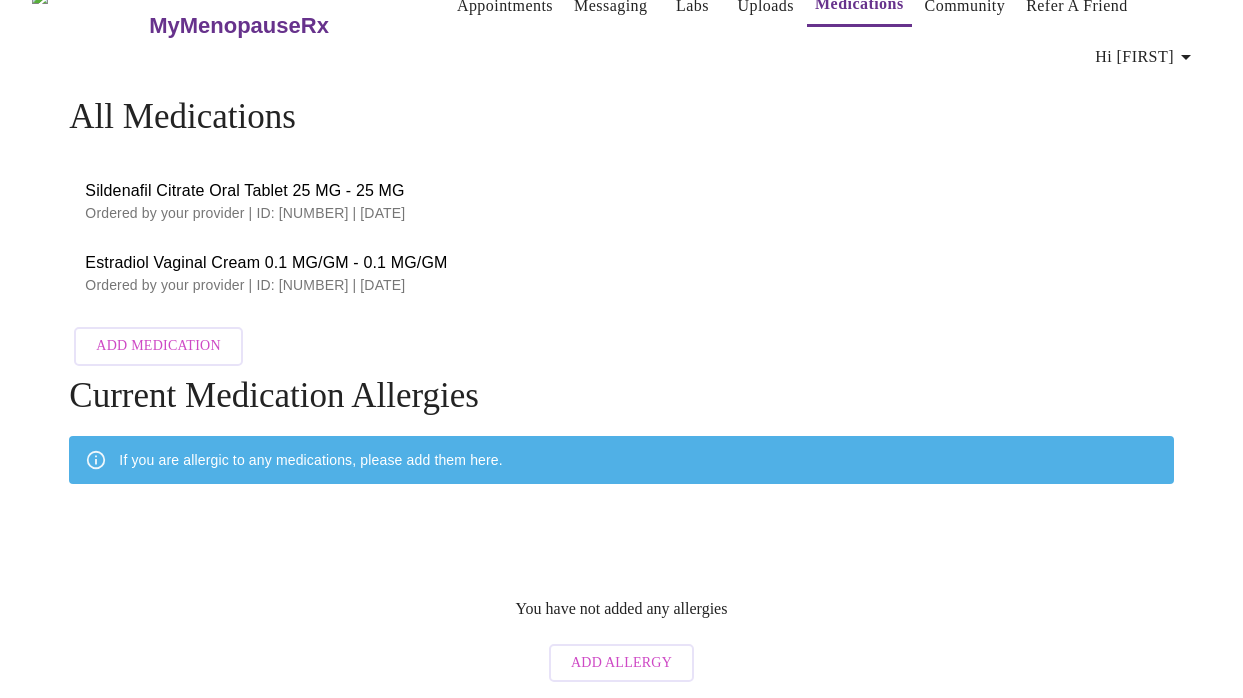 scroll, scrollTop: 0, scrollLeft: 0, axis: both 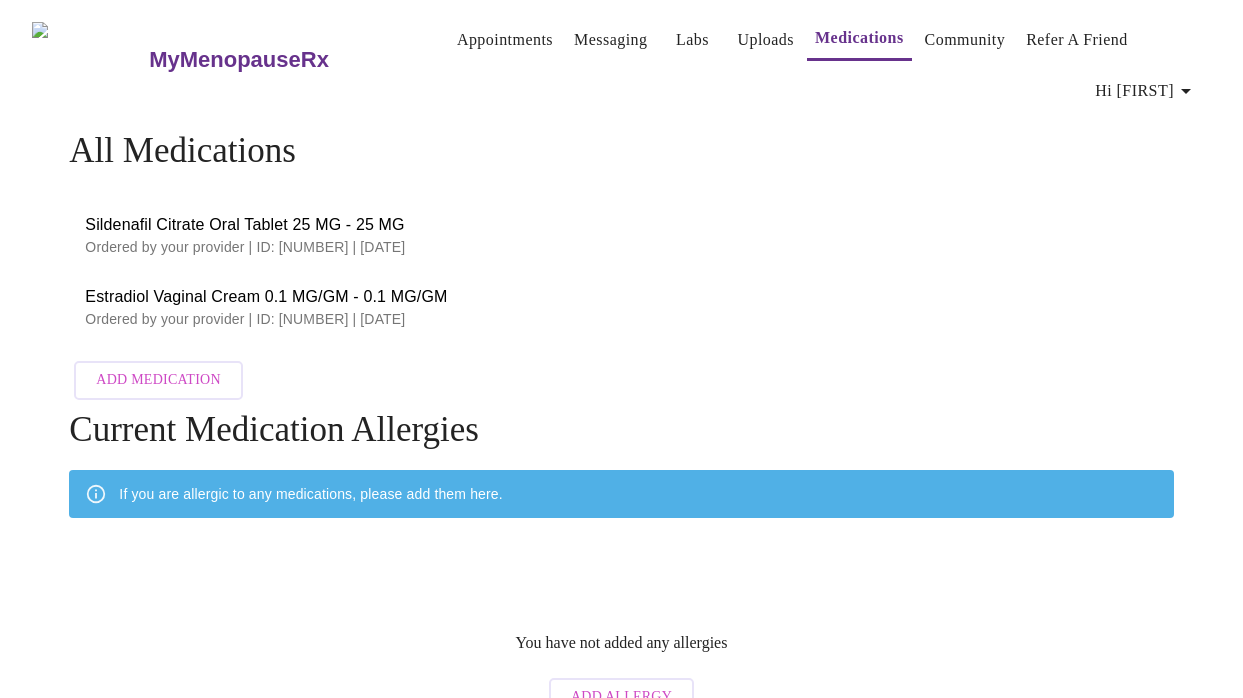 click on "Estradiol Vaginal Cream 0.1 MG/GM - 0.1 MG/GM" at bounding box center (621, 297) 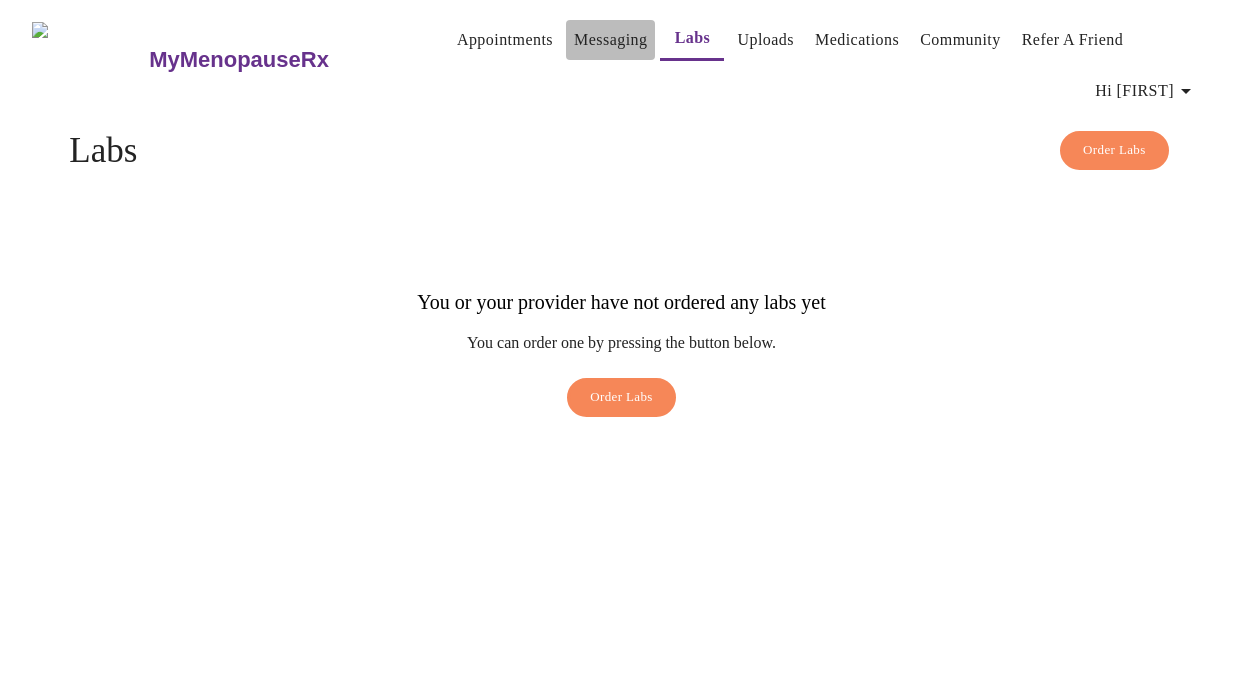 click on "Messaging" at bounding box center [610, 40] 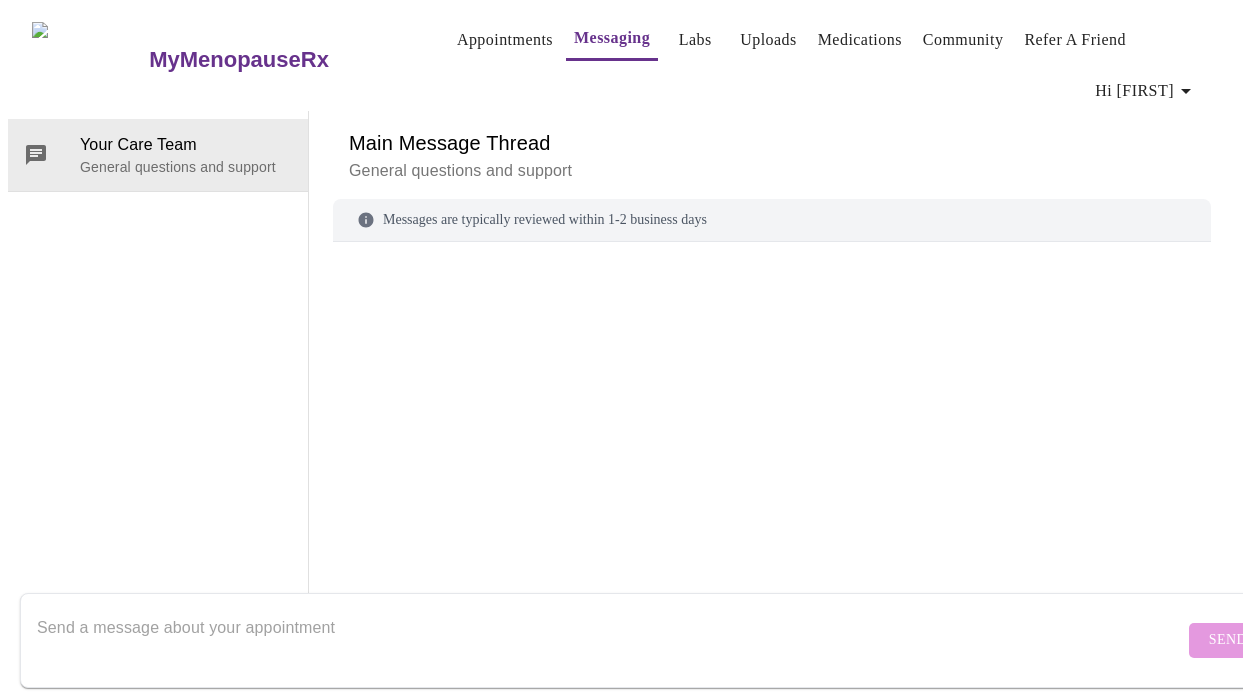 scroll, scrollTop: 0, scrollLeft: 0, axis: both 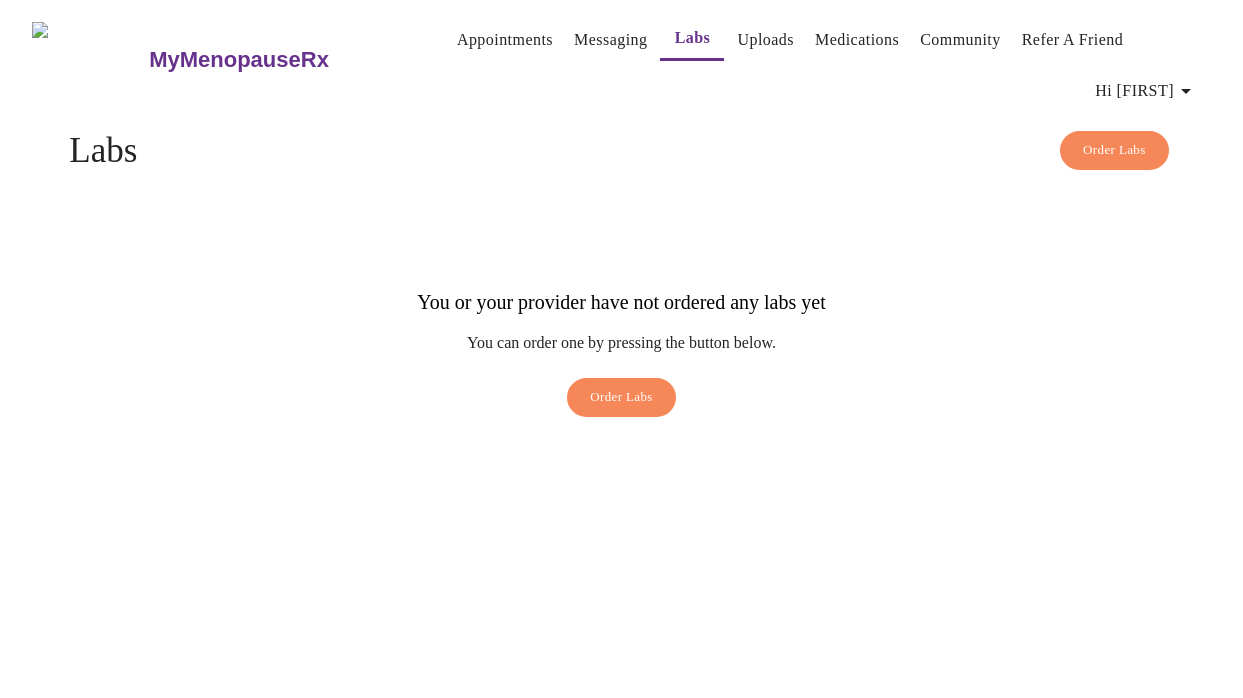 click on "Uploads" at bounding box center [765, 40] 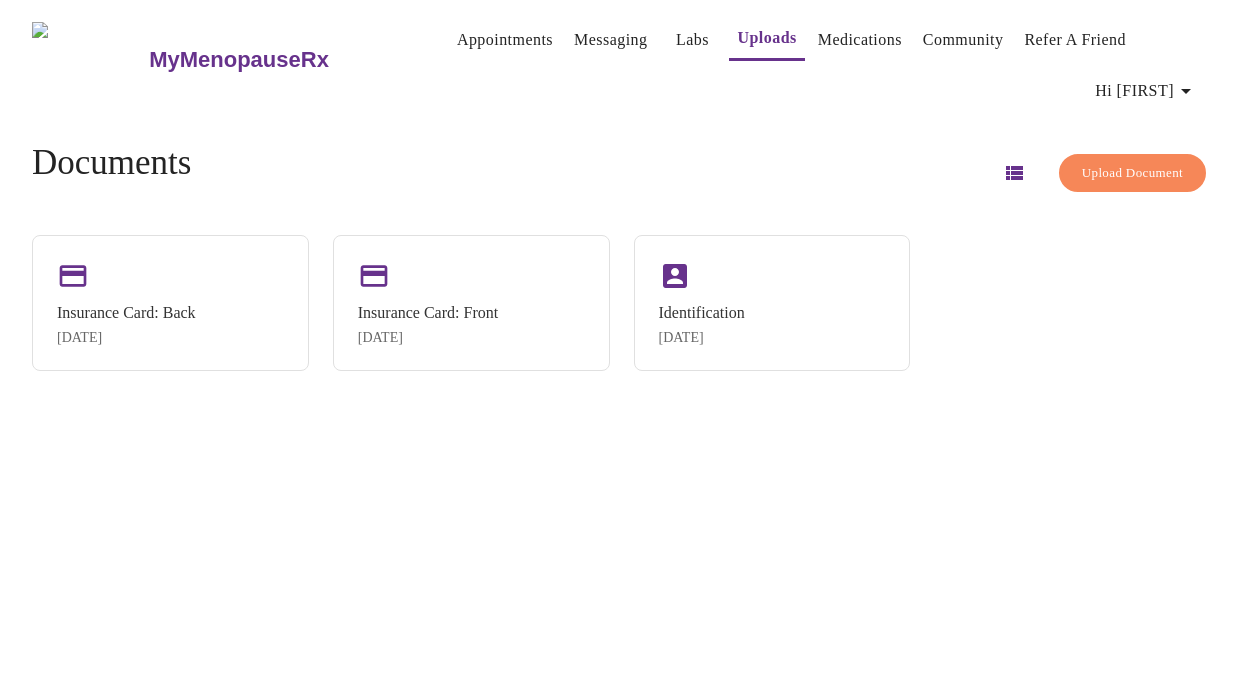 click on "Appointments" at bounding box center [505, 40] 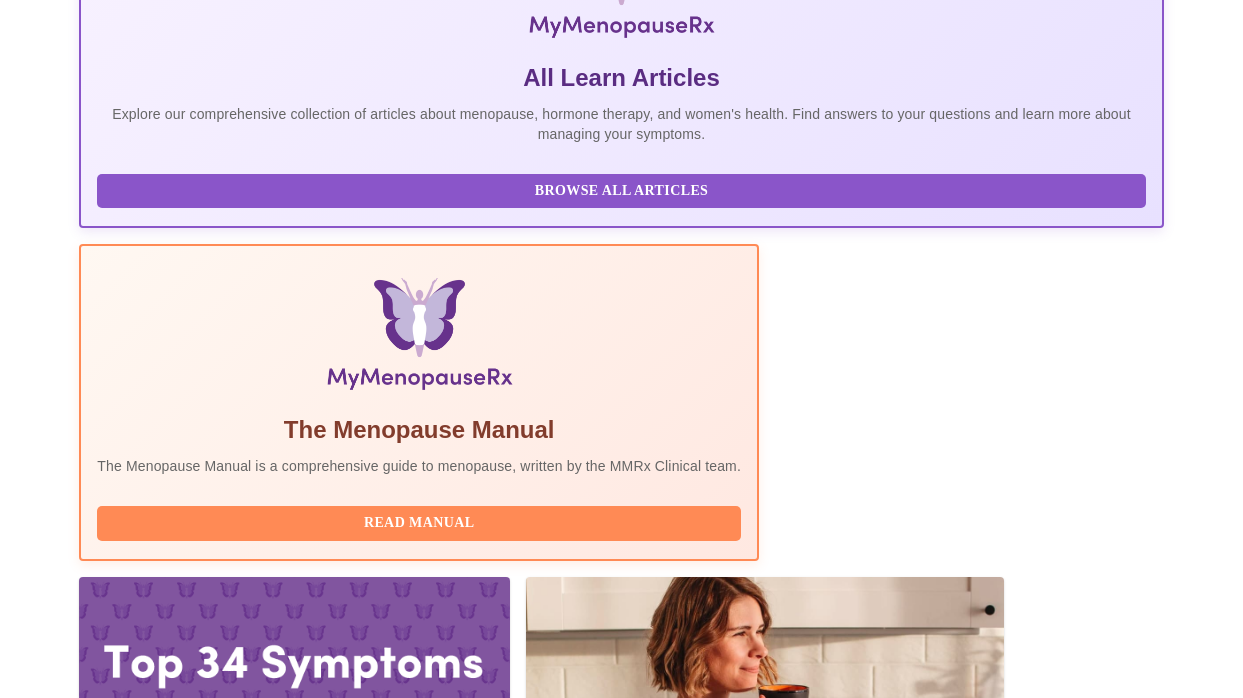 scroll, scrollTop: 0, scrollLeft: 0, axis: both 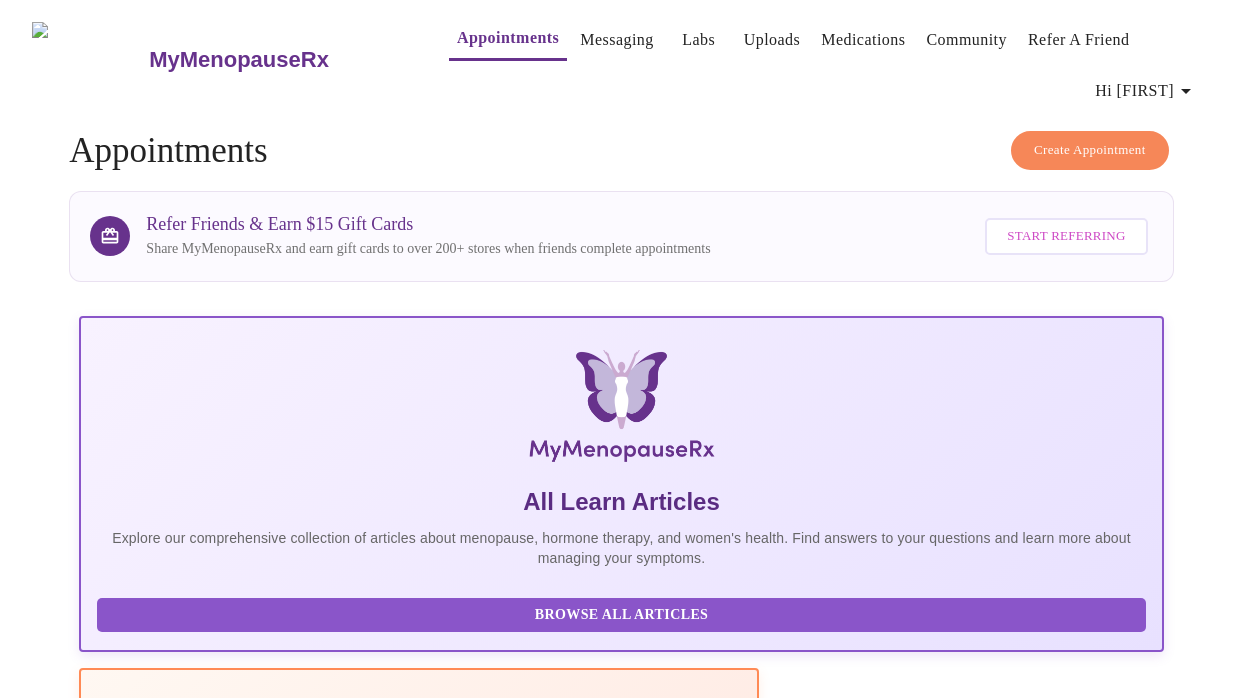 click on "Medications" at bounding box center (863, 40) 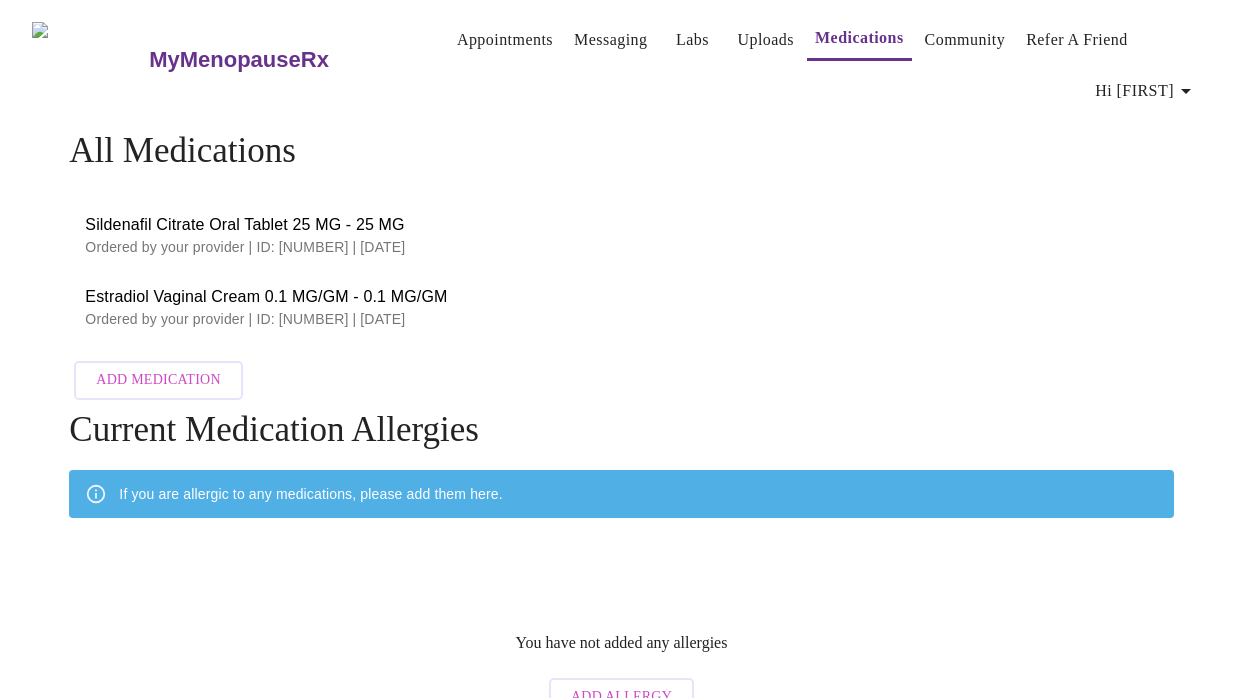 click on "Labs" at bounding box center (692, 40) 